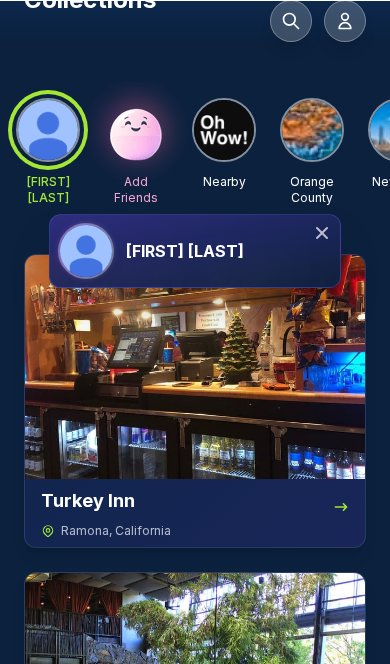 scroll, scrollTop: 0, scrollLeft: 0, axis: both 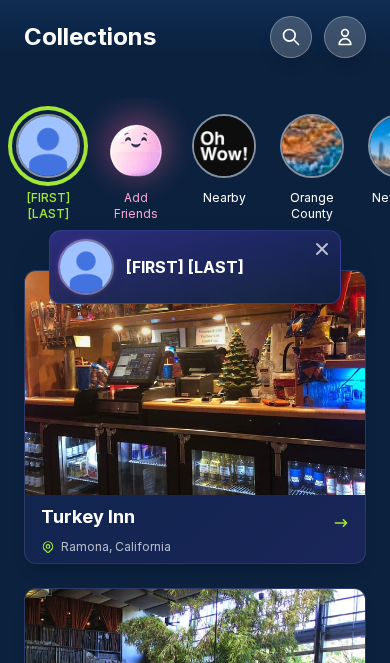 click 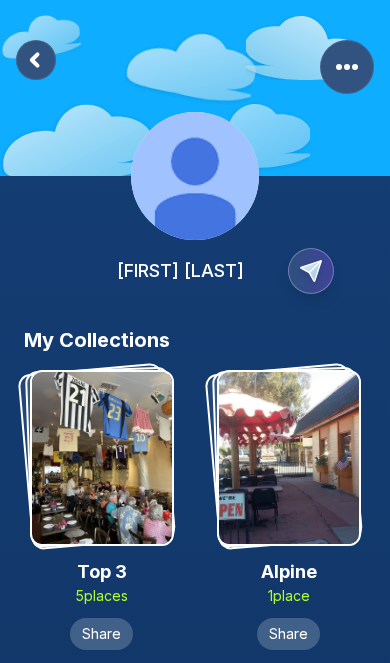 click 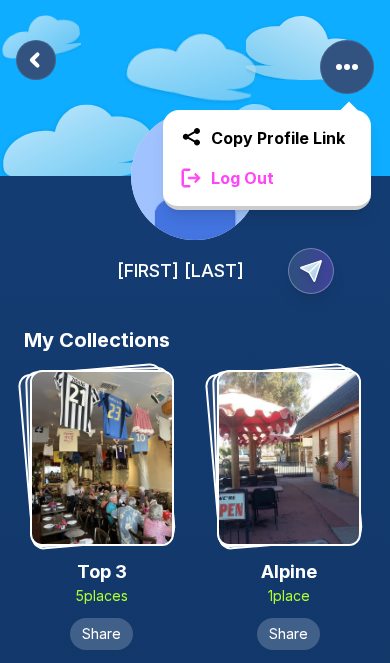 click on "Log Out" at bounding box center (267, 178) 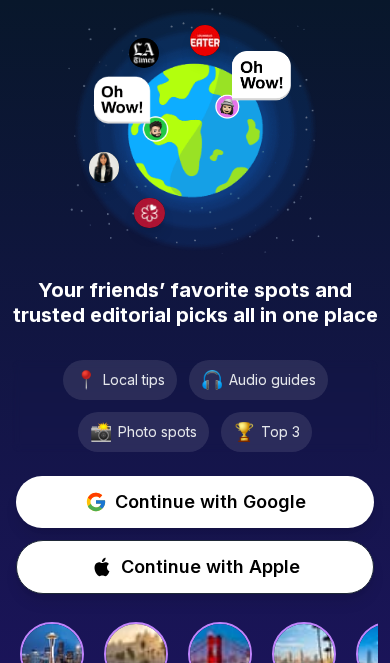 click on "Continue with Google" at bounding box center [210, 502] 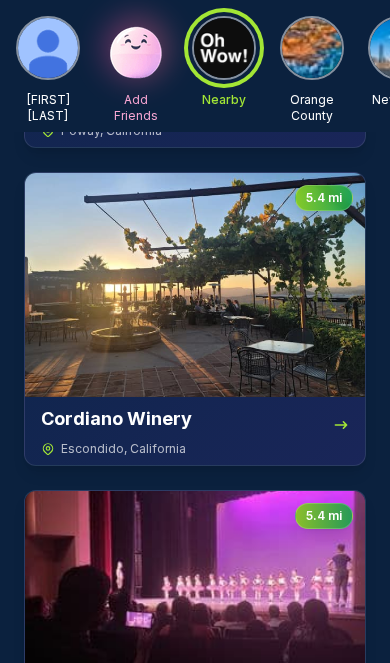 scroll, scrollTop: 0, scrollLeft: 0, axis: both 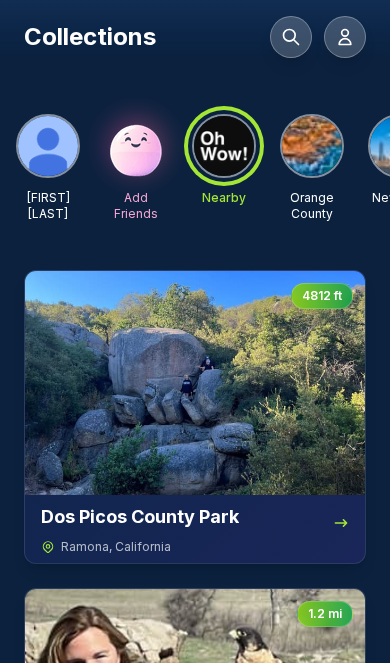 click at bounding box center [312, 146] 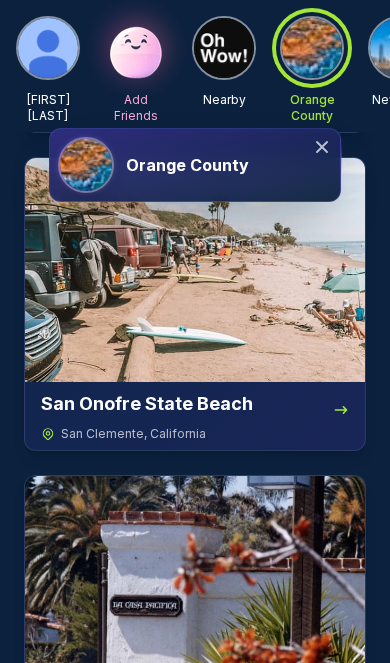 scroll, scrollTop: 0, scrollLeft: 0, axis: both 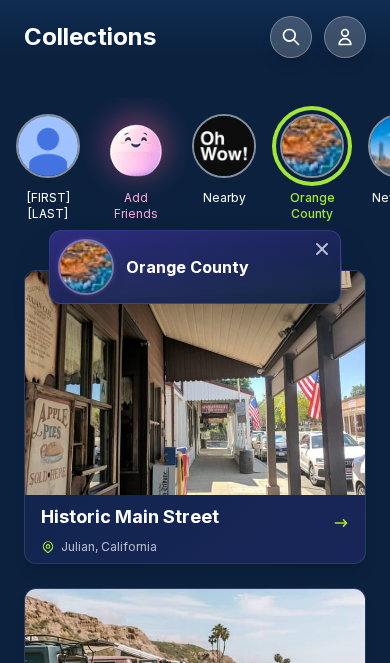 click at bounding box center [312, 146] 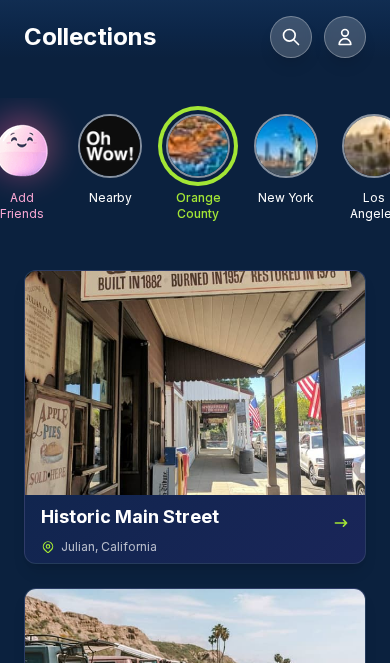 scroll, scrollTop: 0, scrollLeft: 116, axis: horizontal 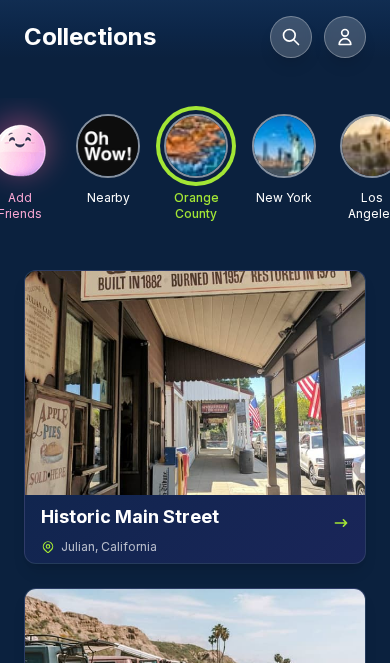 click at bounding box center [284, 146] 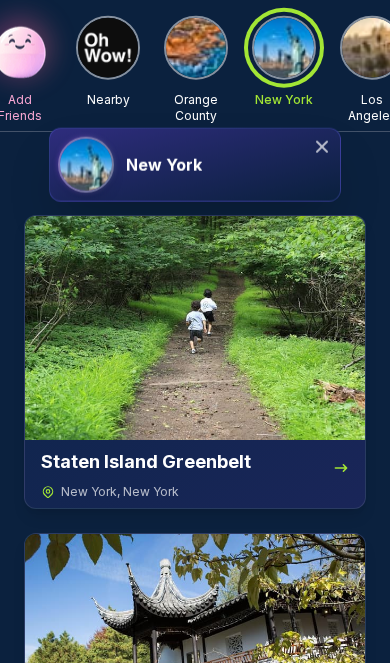 scroll, scrollTop: 0, scrollLeft: 0, axis: both 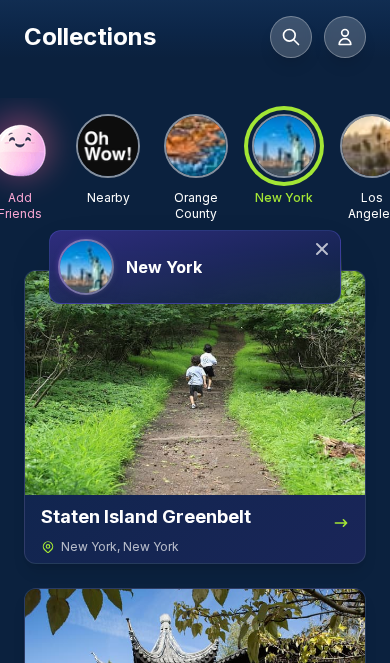 click at bounding box center [196, 146] 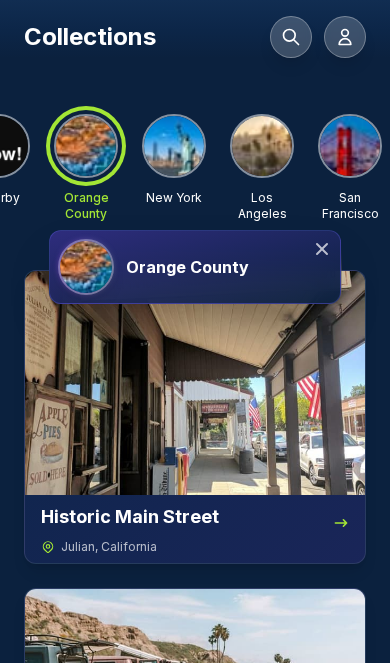scroll, scrollTop: 0, scrollLeft: 247, axis: horizontal 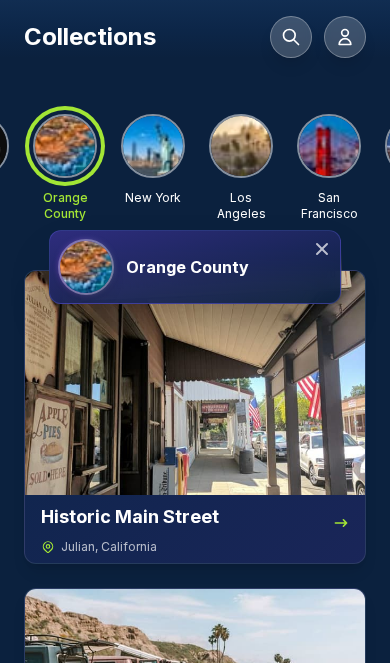 click at bounding box center [241, 146] 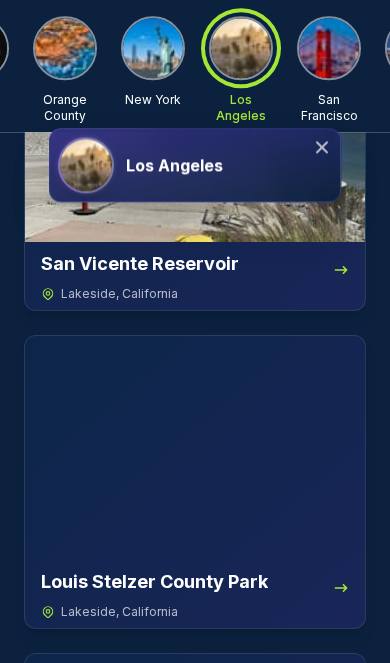 scroll, scrollTop: 1179, scrollLeft: 0, axis: vertical 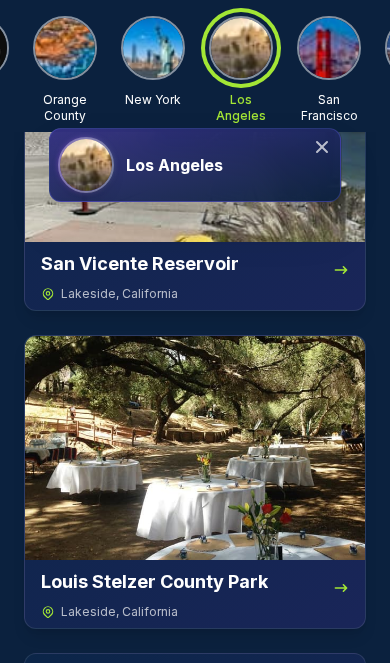 click at bounding box center (329, 48) 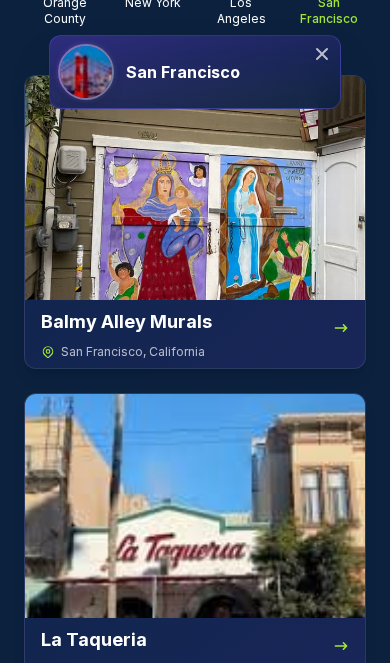 scroll, scrollTop: 0, scrollLeft: 0, axis: both 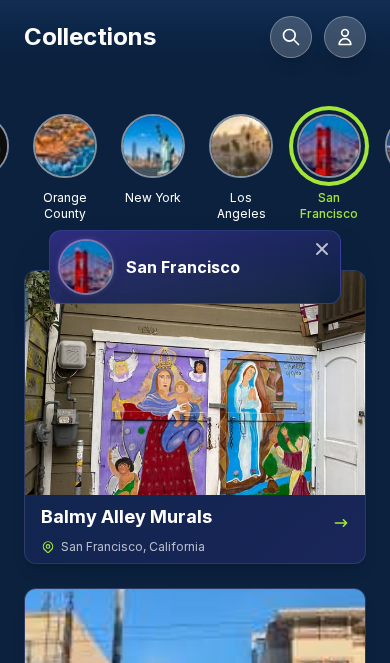 click at bounding box center [241, 146] 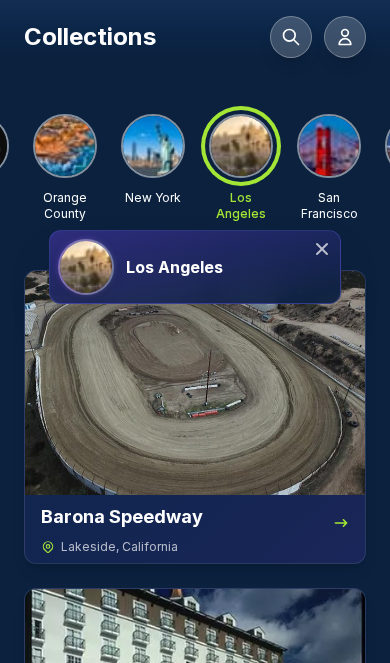 click on "Los Angeles" at bounding box center [229, 267] 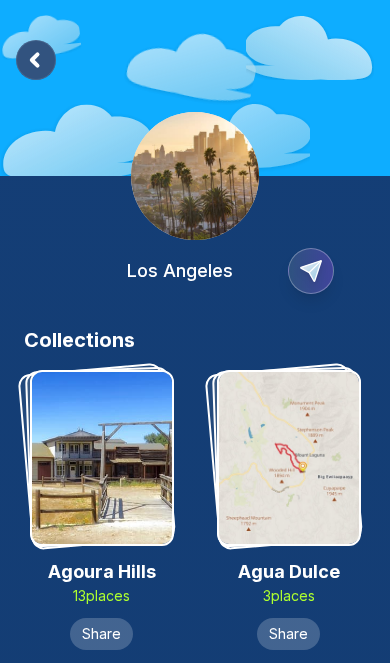 click 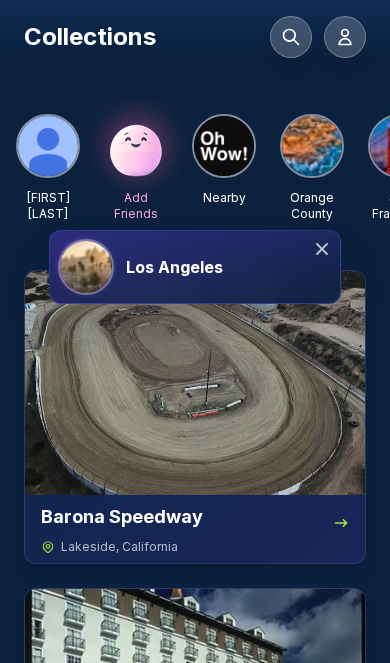 click at bounding box center [224, 146] 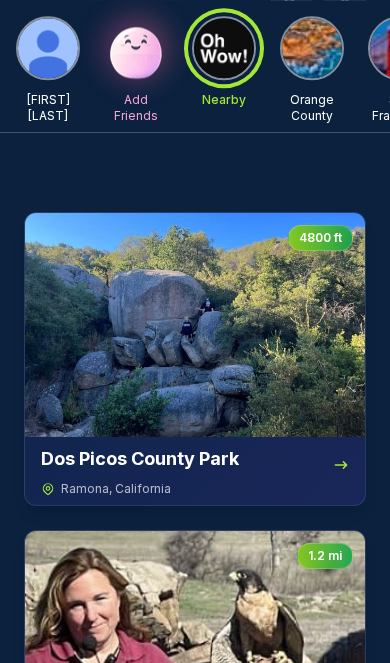 scroll, scrollTop: 0, scrollLeft: 0, axis: both 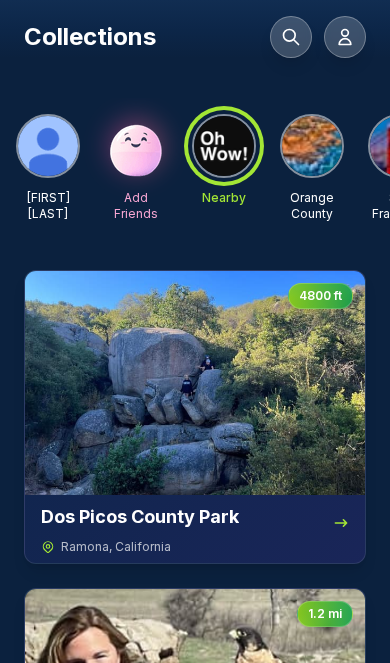click at bounding box center (312, 146) 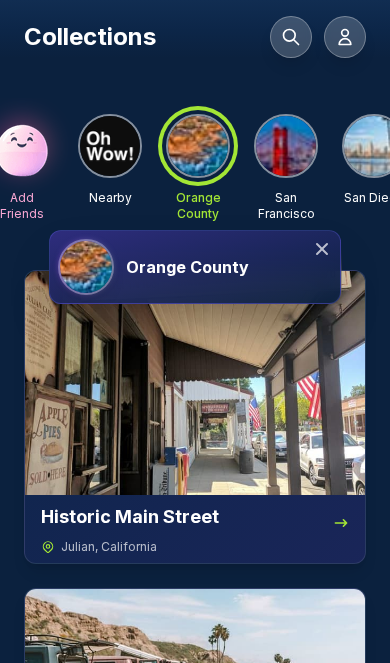 scroll, scrollTop: 0, scrollLeft: 117, axis: horizontal 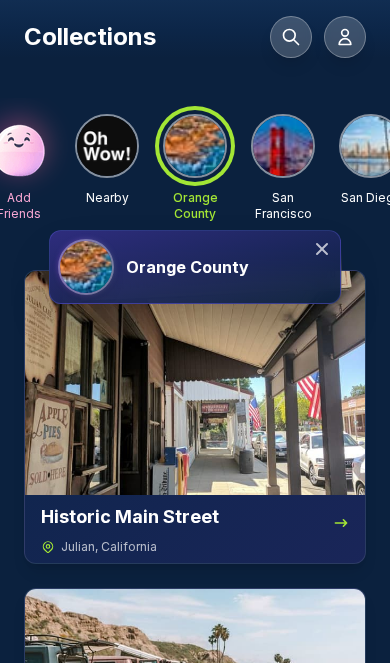 click at bounding box center (283, 146) 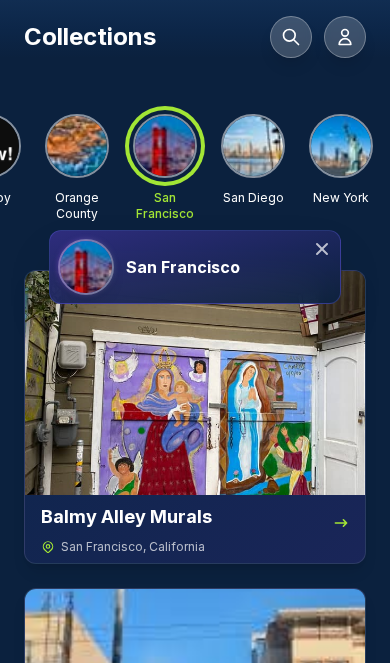 scroll, scrollTop: 0, scrollLeft: 236, axis: horizontal 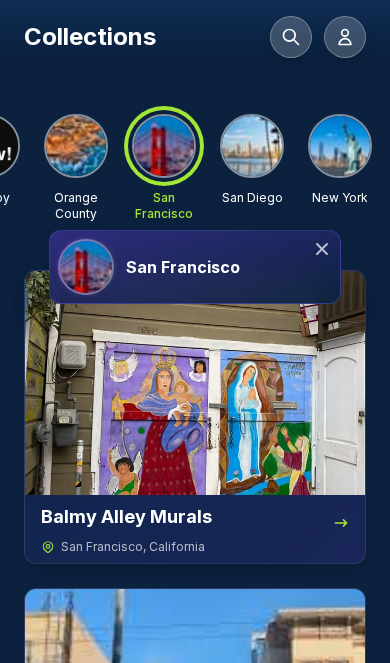 click at bounding box center [252, 146] 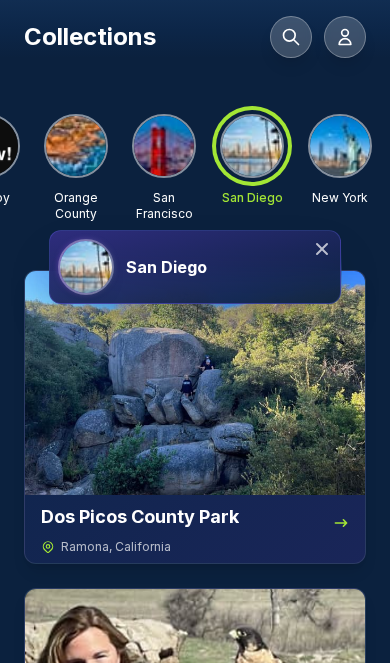 click at bounding box center [340, 146] 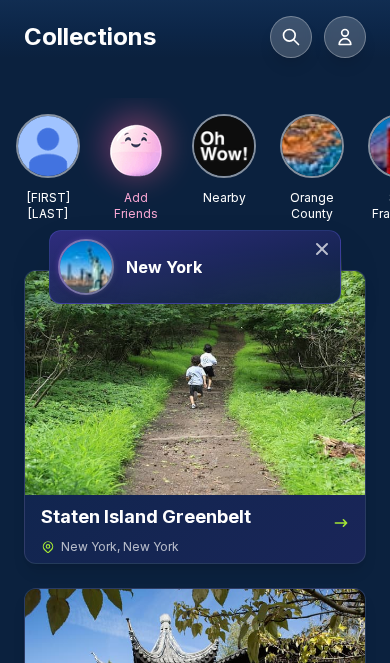 scroll, scrollTop: 0, scrollLeft: 0, axis: both 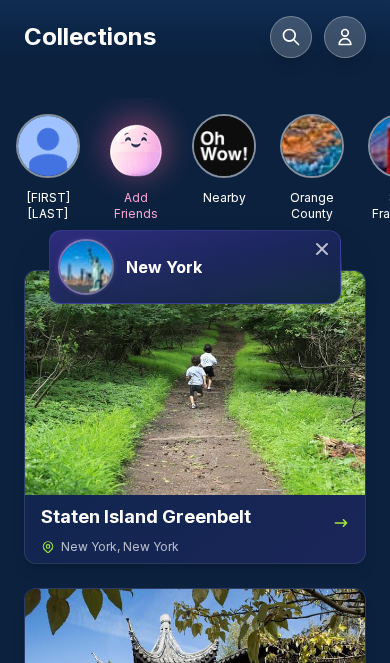 click at bounding box center (312, 146) 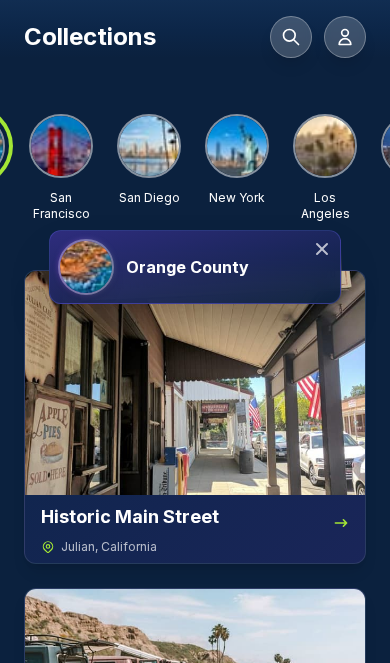 scroll, scrollTop: 0, scrollLeft: 348, axis: horizontal 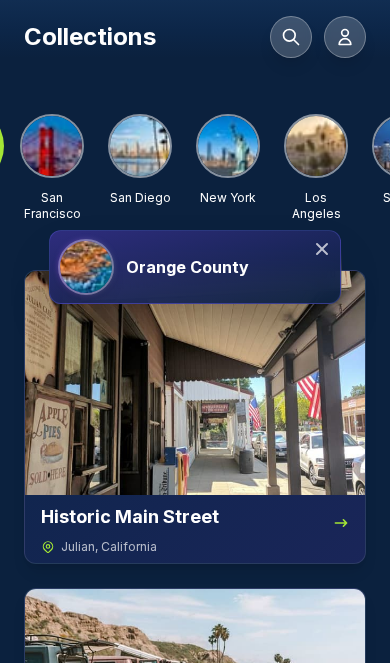 click at bounding box center (316, 146) 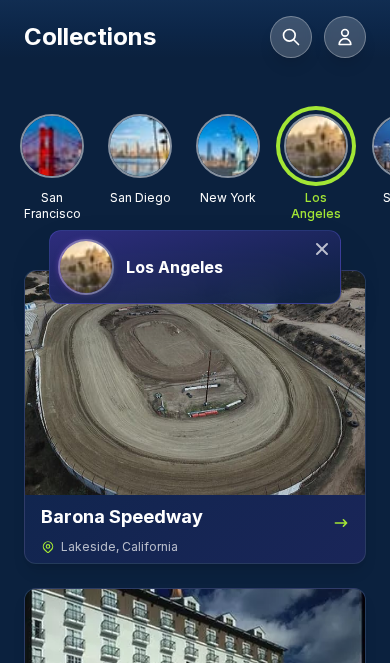 click at bounding box center (228, 146) 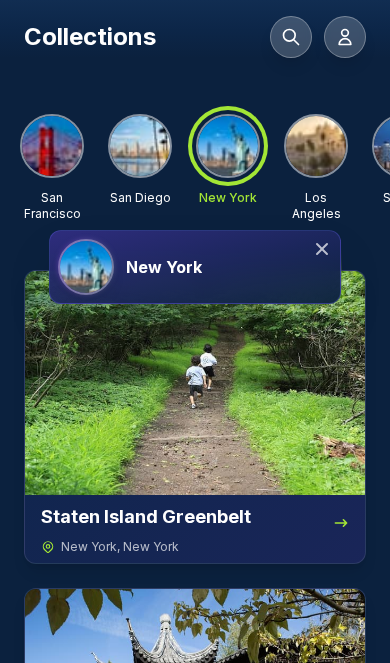 click at bounding box center [316, 146] 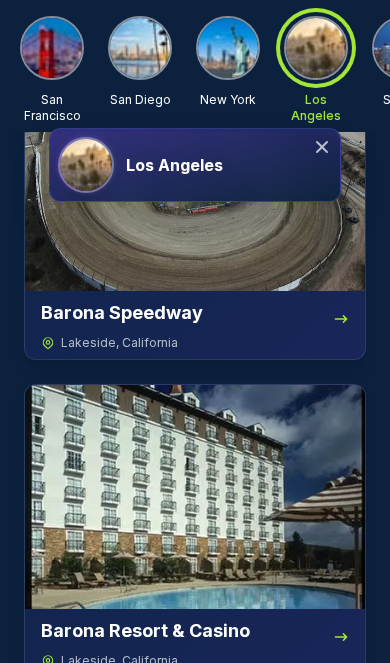 scroll, scrollTop: 0, scrollLeft: 0, axis: both 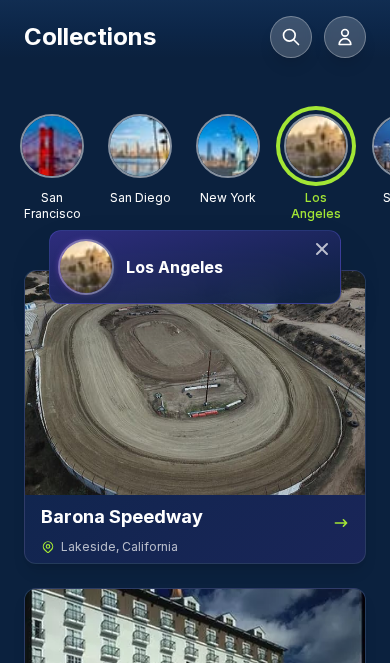 click at bounding box center (140, 146) 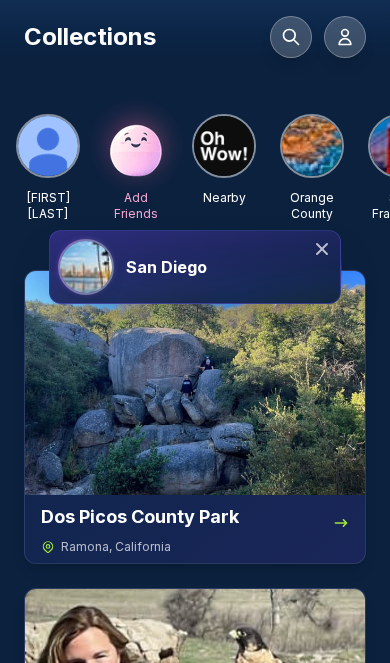 scroll, scrollTop: 0, scrollLeft: 0, axis: both 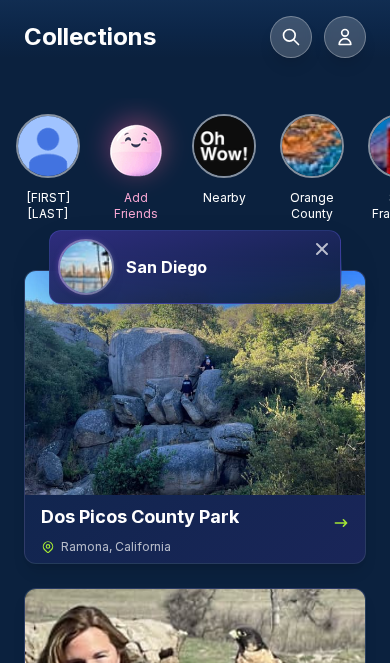 click at bounding box center (224, 146) 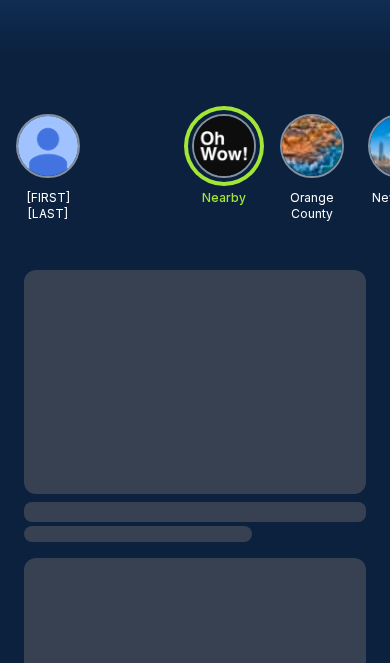 scroll, scrollTop: 0, scrollLeft: 0, axis: both 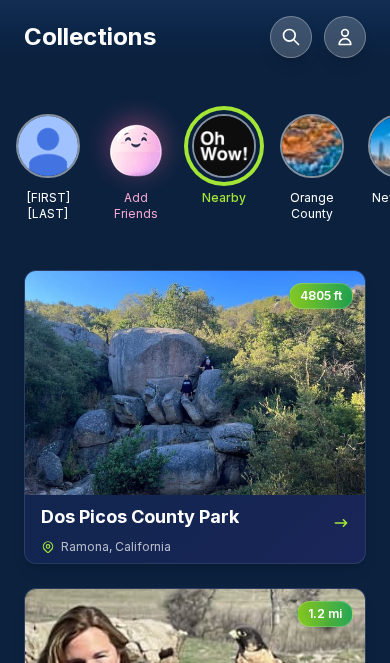 click at bounding box center [312, 146] 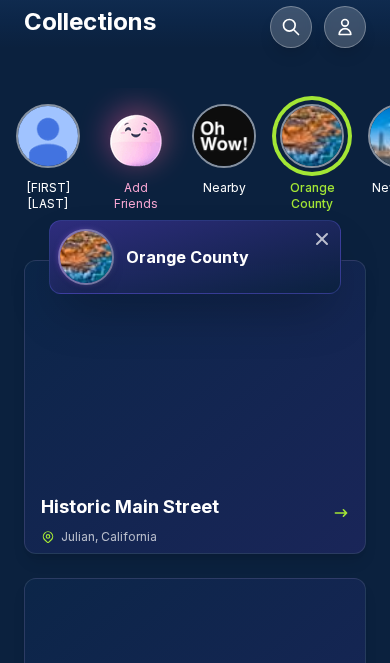 scroll, scrollTop: 0, scrollLeft: 0, axis: both 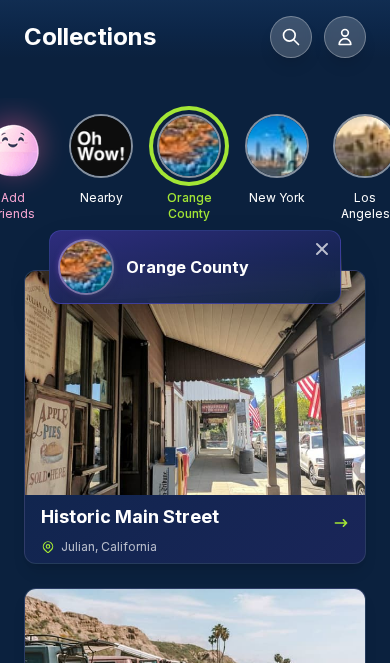click at bounding box center (277, 146) 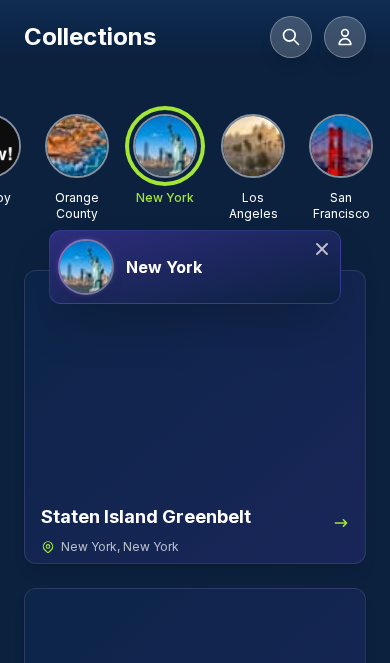 scroll, scrollTop: 0, scrollLeft: 237, axis: horizontal 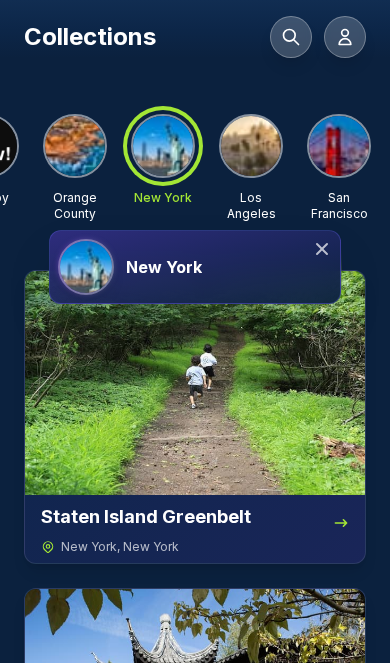 click at bounding box center [251, 146] 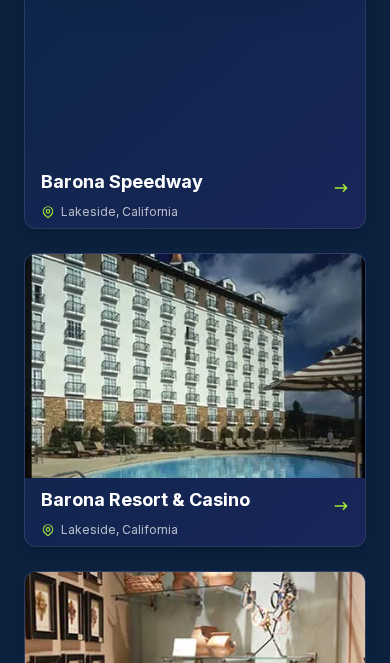 scroll, scrollTop: 0, scrollLeft: 0, axis: both 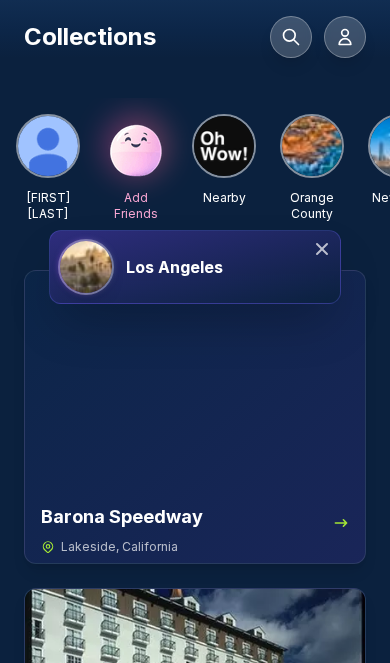 click 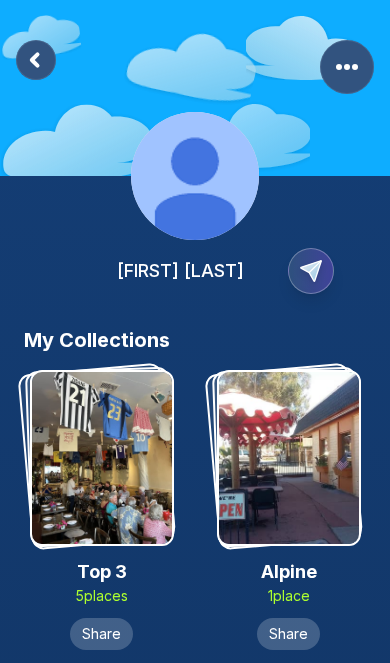click 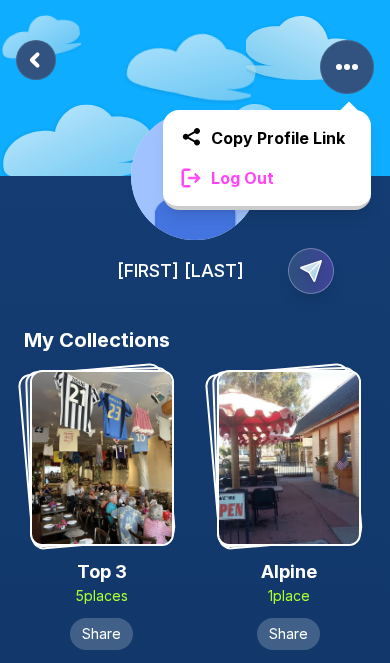 click on "Log Out" at bounding box center [267, 178] 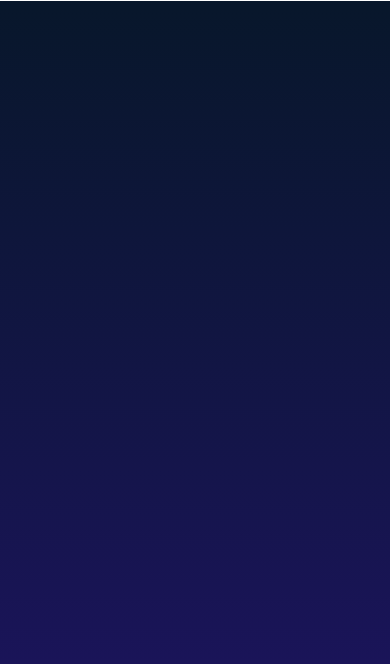 scroll, scrollTop: 0, scrollLeft: 0, axis: both 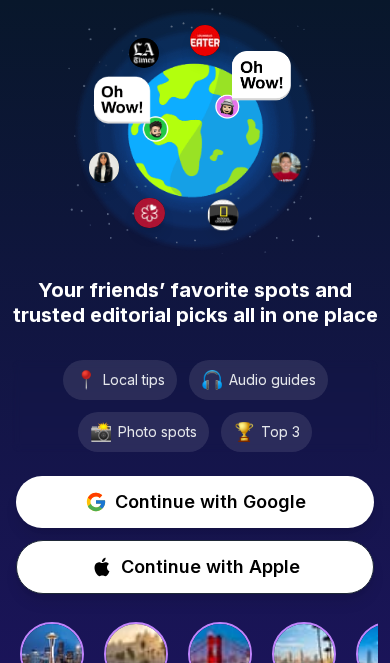 click on "Continue with Google" at bounding box center [210, 502] 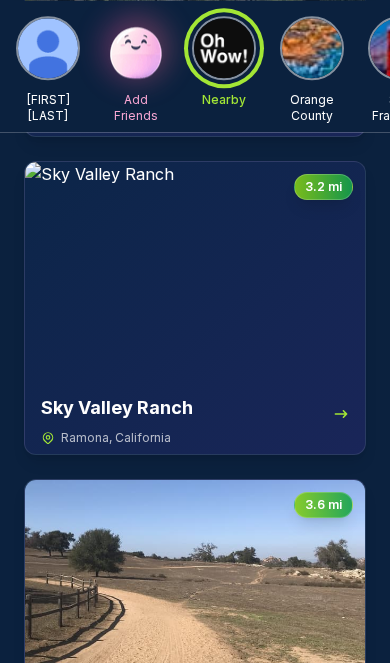 scroll, scrollTop: 2286, scrollLeft: 0, axis: vertical 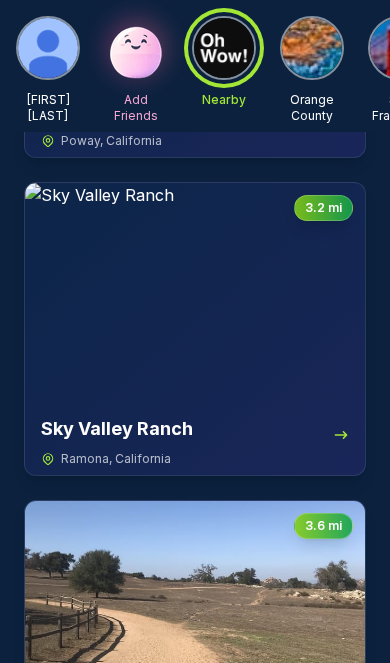 click at bounding box center (312, 48) 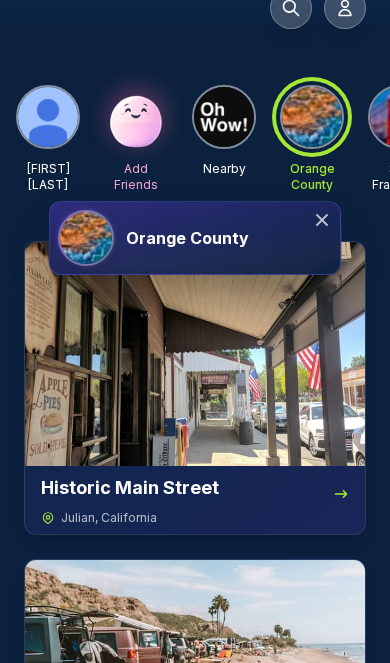 scroll, scrollTop: 30, scrollLeft: 0, axis: vertical 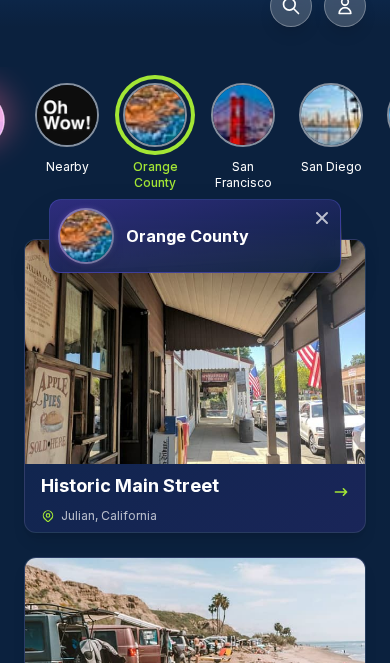 click at bounding box center (243, 115) 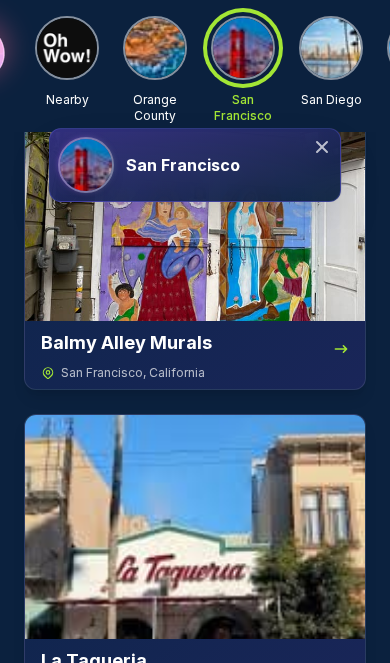 scroll, scrollTop: 0, scrollLeft: 0, axis: both 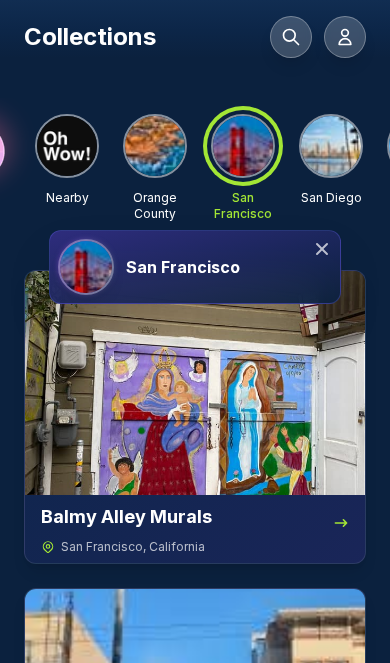 click at bounding box center [331, 146] 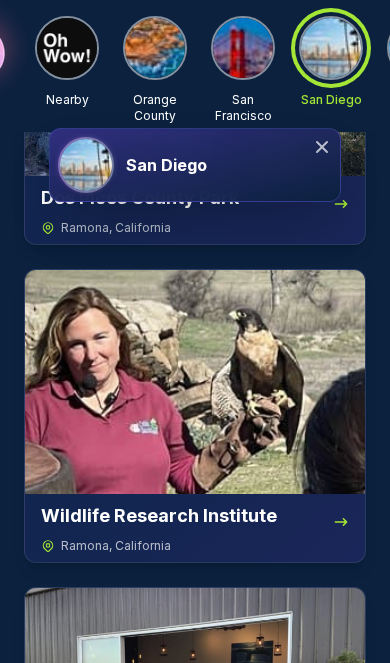 scroll, scrollTop: 0, scrollLeft: 0, axis: both 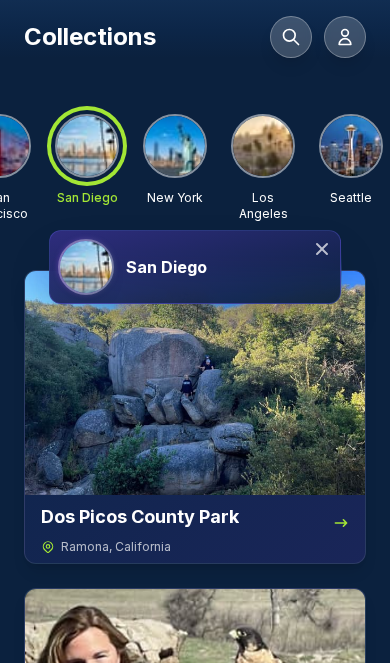 click at bounding box center [175, 146] 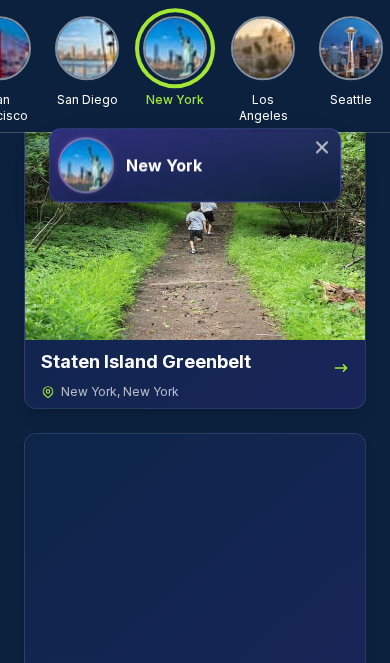 scroll, scrollTop: 0, scrollLeft: 0, axis: both 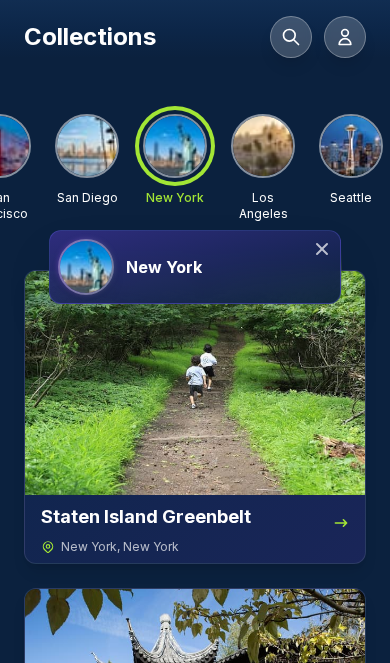 click at bounding box center [351, 146] 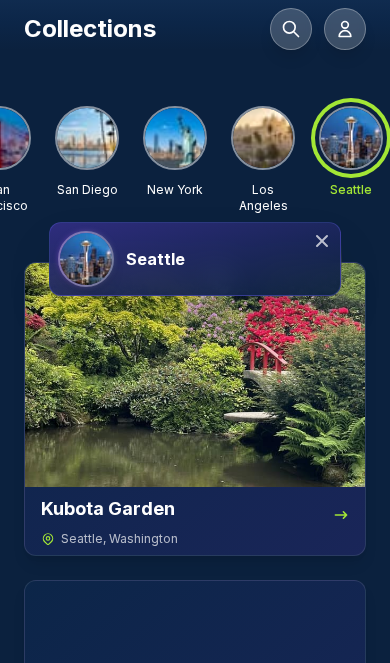 scroll, scrollTop: 0, scrollLeft: 0, axis: both 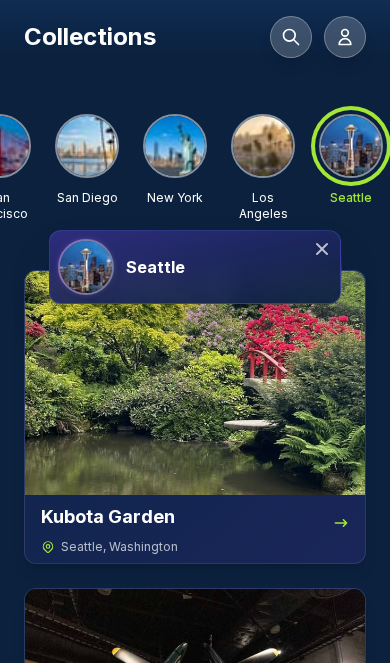 click at bounding box center (263, 146) 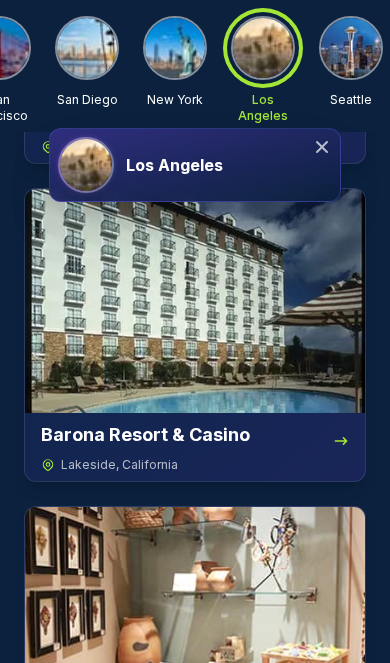 scroll, scrollTop: 371, scrollLeft: 0, axis: vertical 